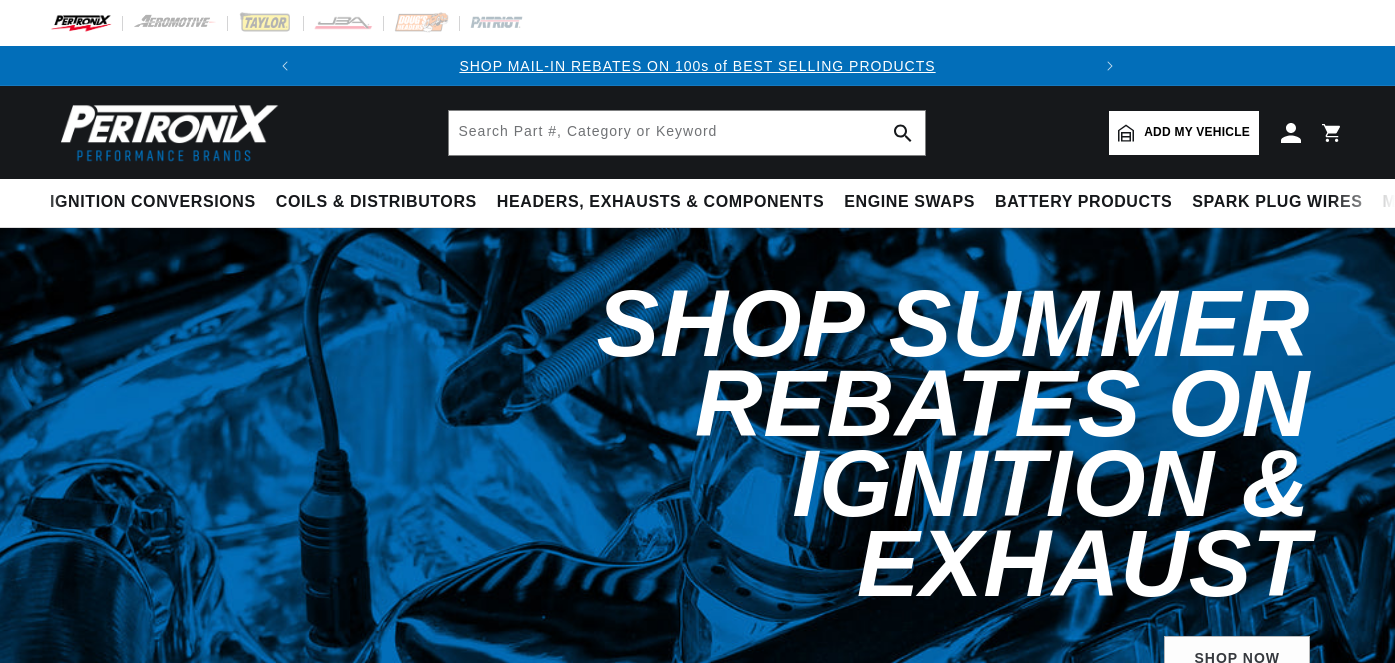 scroll, scrollTop: 0, scrollLeft: 0, axis: both 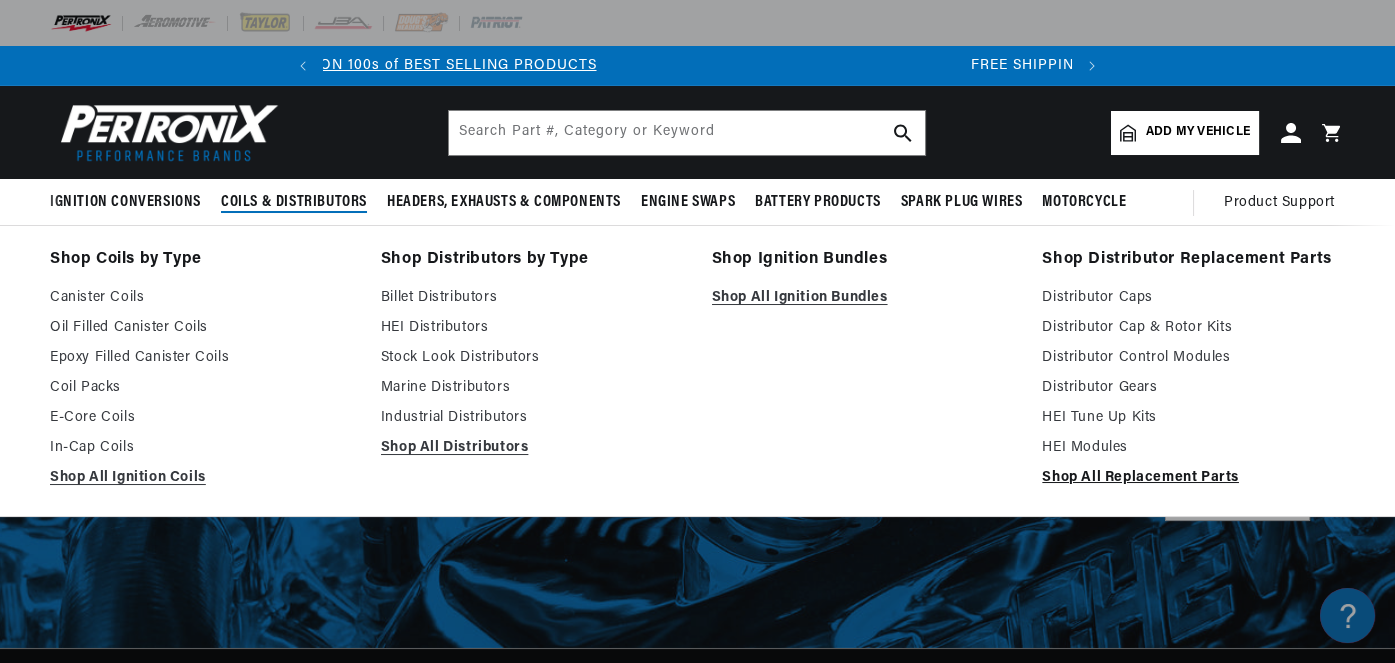 click on "Shop All Replacement Parts" at bounding box center [1193, 478] 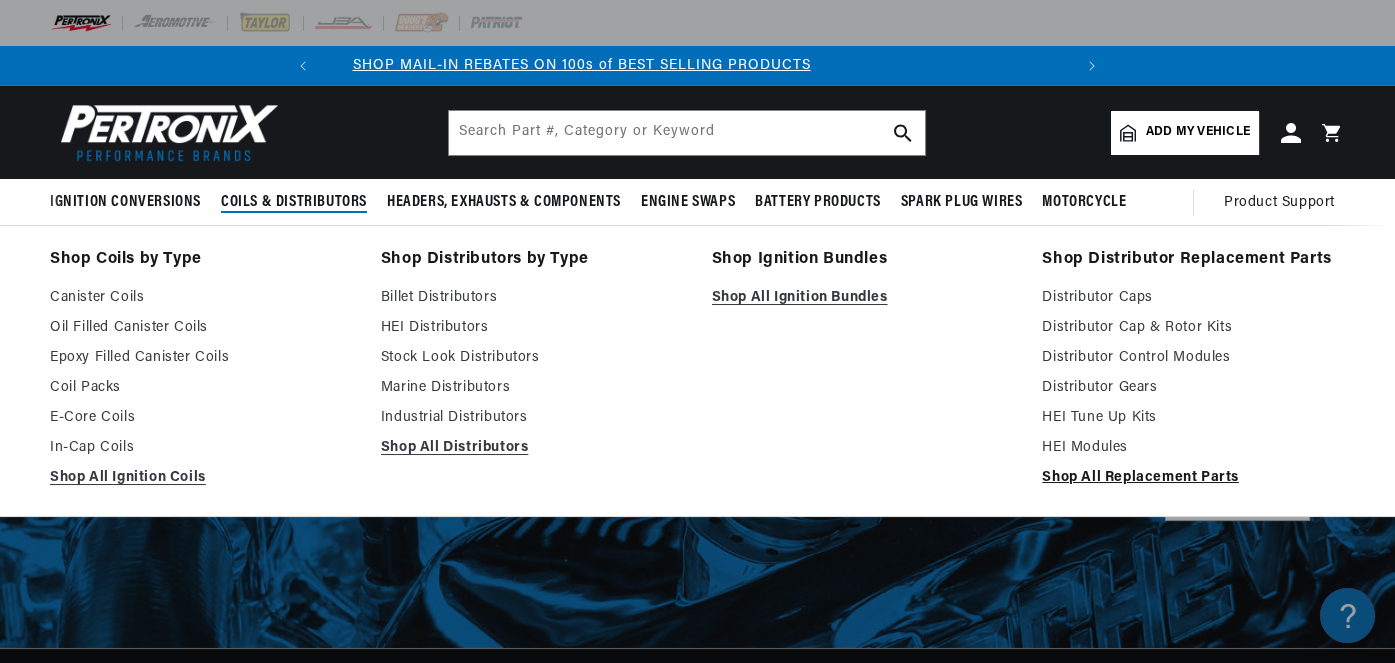scroll, scrollTop: 0, scrollLeft: 4, axis: horizontal 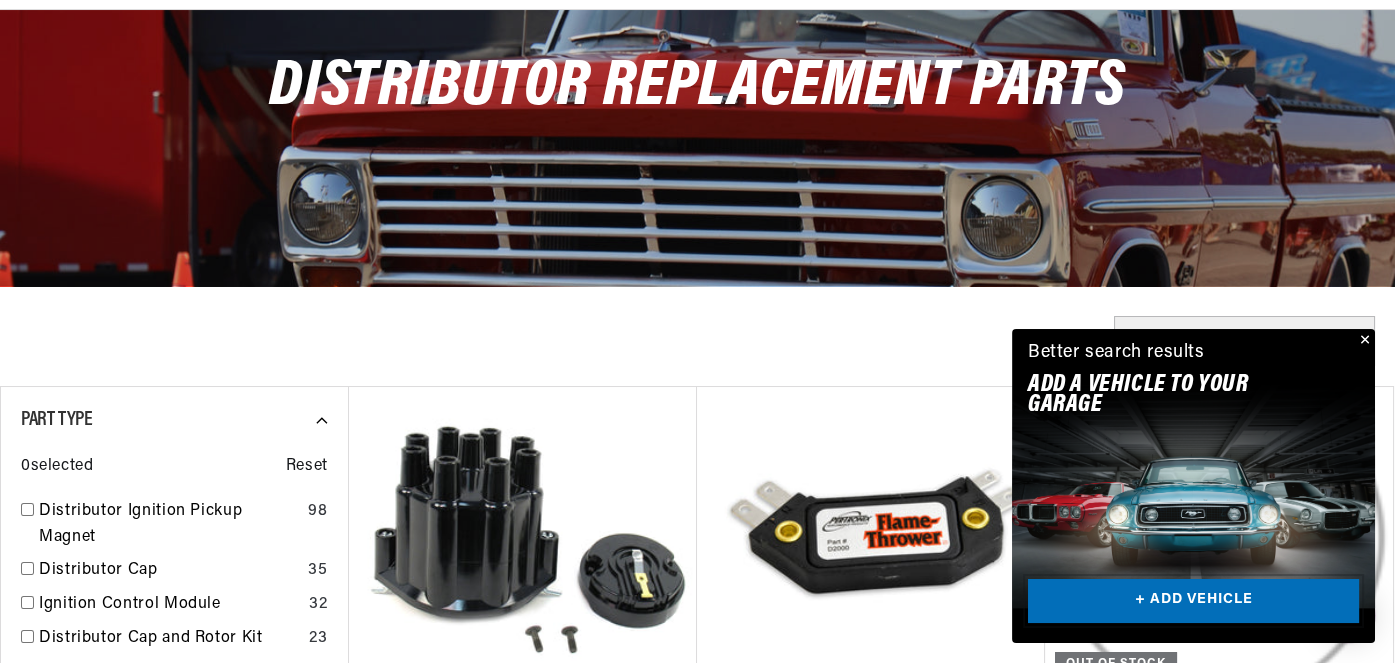 click on "+ ADD VEHICLE" at bounding box center [1193, 601] 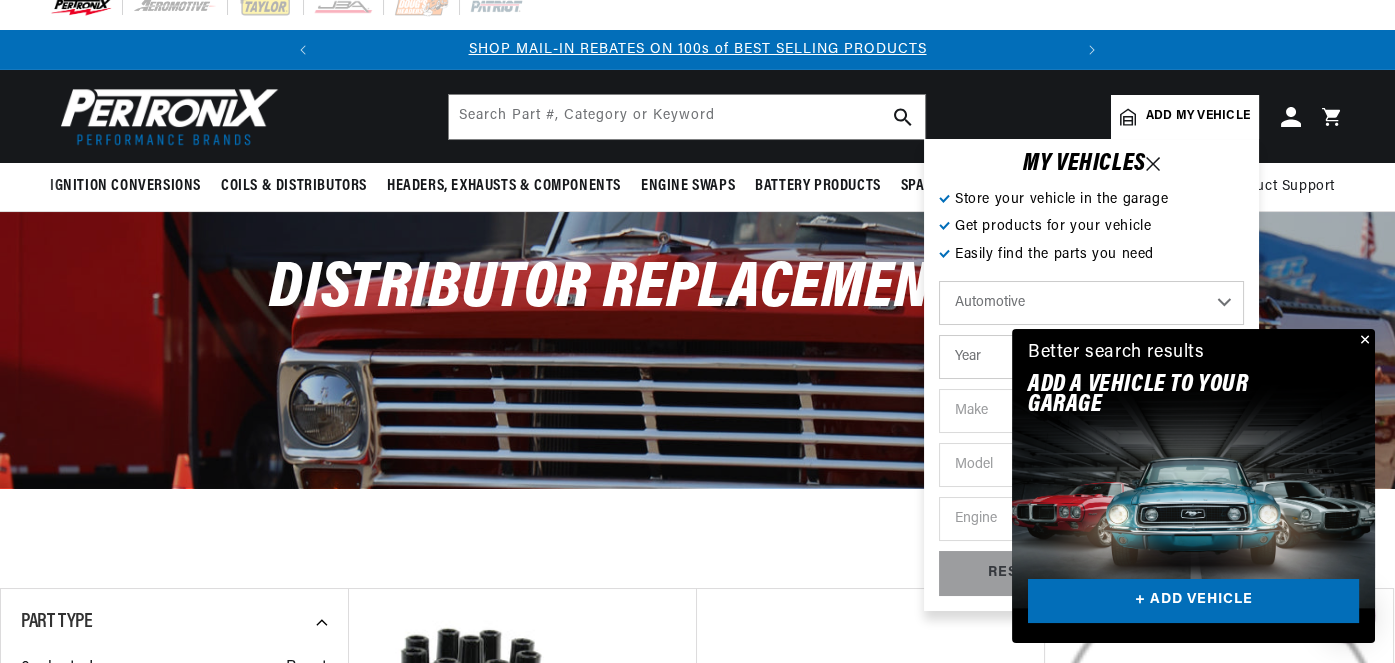 scroll, scrollTop: 0, scrollLeft: 0, axis: both 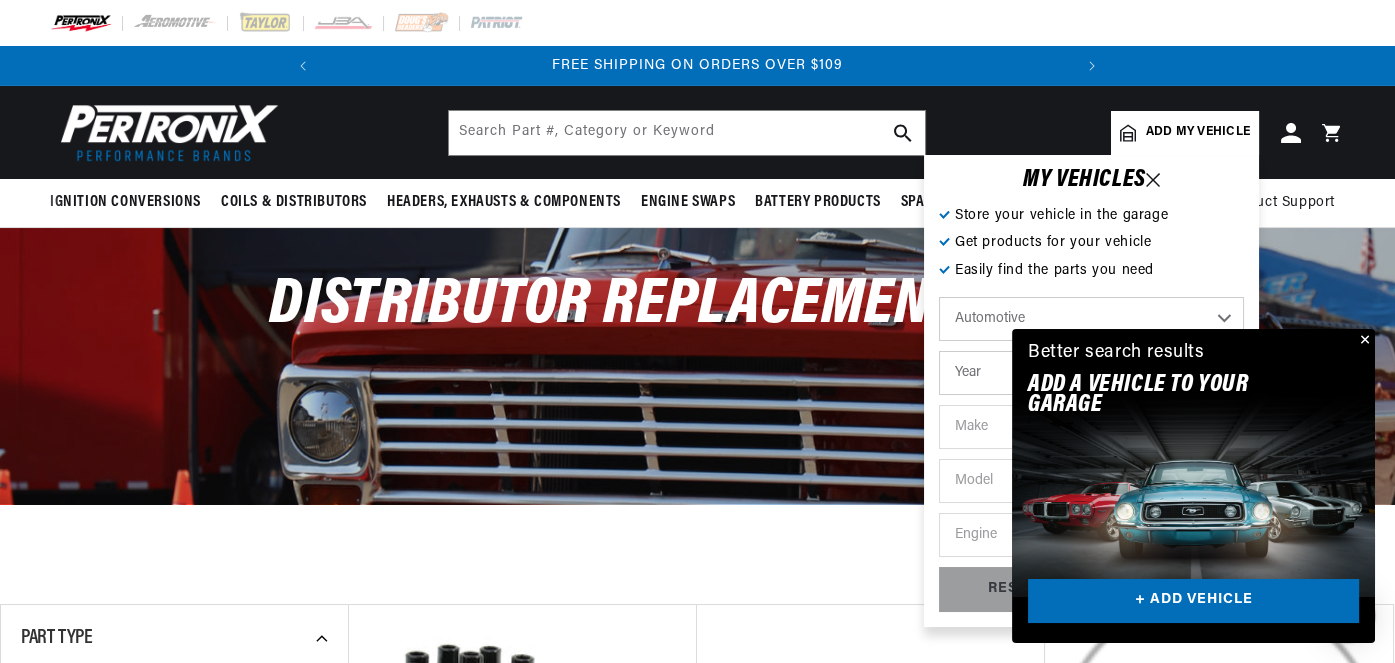 click at bounding box center (1363, 341) 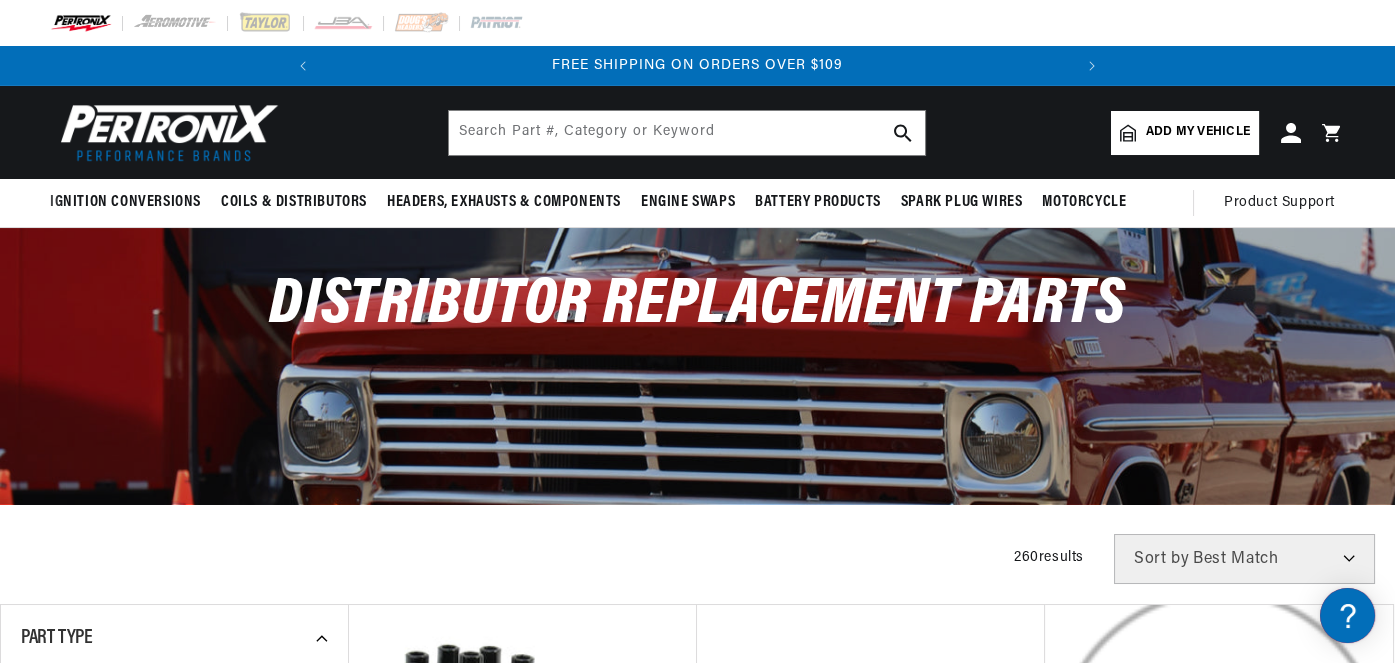 click on "Add my vehicle" at bounding box center (1198, 132) 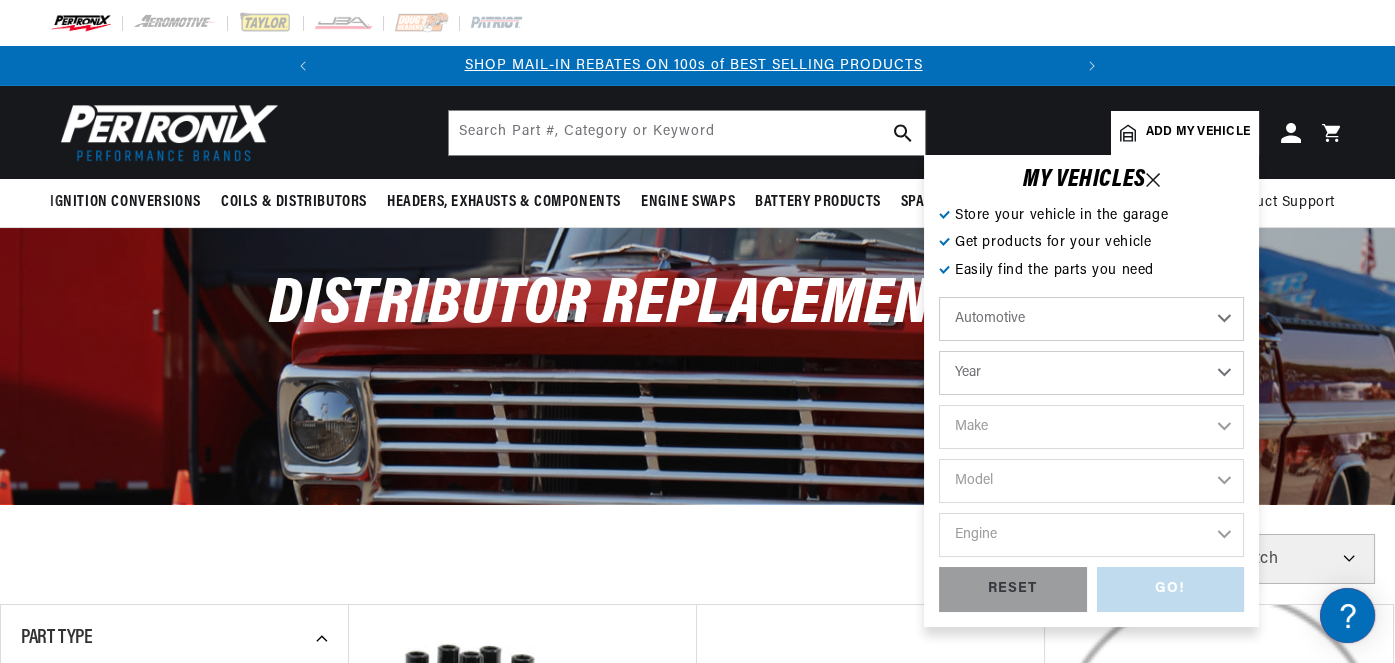 scroll, scrollTop: 0, scrollLeft: 0, axis: both 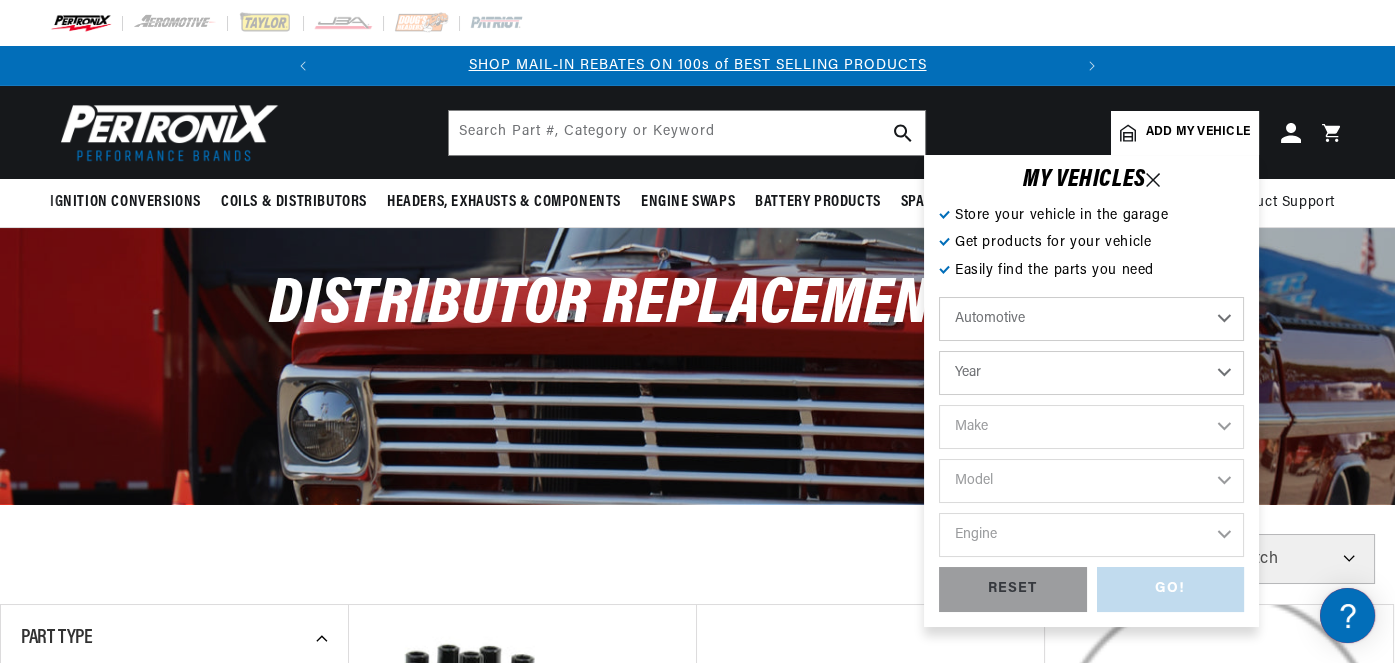 click on "Year
2022
2021
2020
2019
2018
2017
2016
2015
2014
2013
2012
2011
2010
2009
2008
2007
2006
2005
2004
2003
2002
2001
2000
1999
1998
1997
1996
1995
1994
1993
1992
1991
1990
1989
1988
1987
1986 1985" at bounding box center (1091, 373) 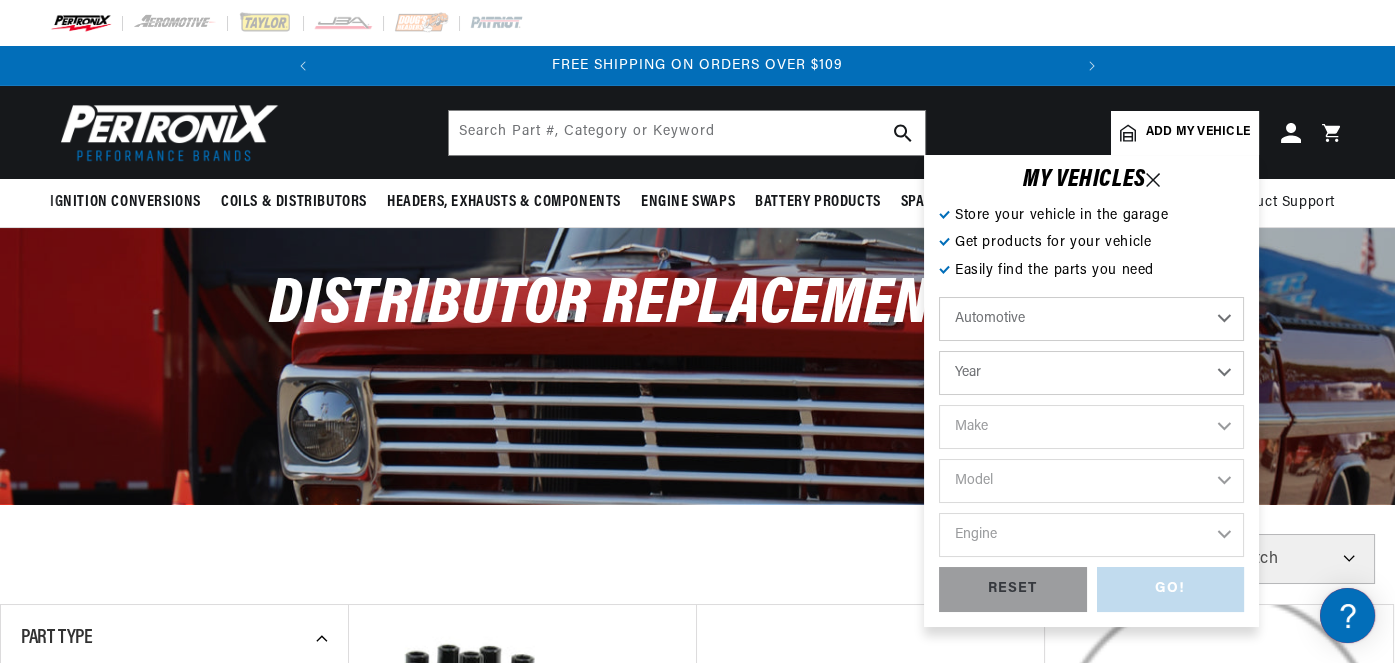 scroll, scrollTop: 0, scrollLeft: 933, axis: horizontal 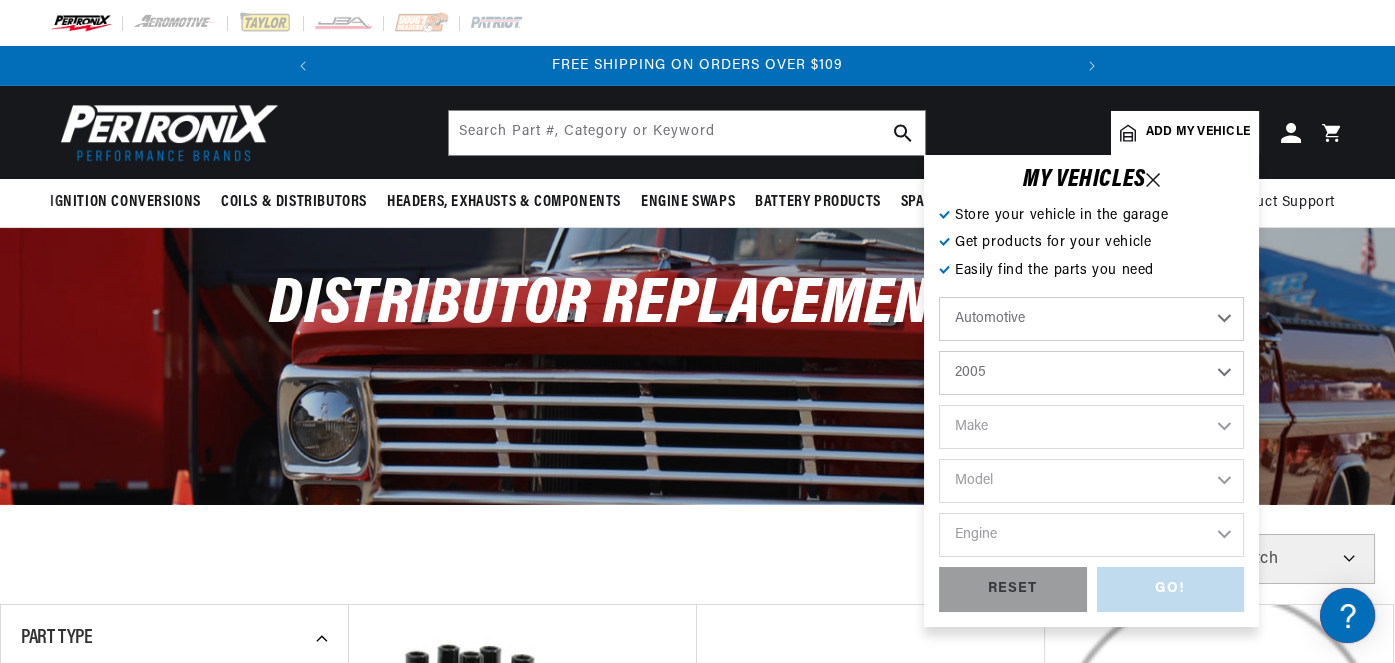 click on "Year
2022
2021
2020
2019
2018
2017
2016
2015
2014
2013
2012
2011
2010
2009
2008
2007
2006
2005
2004
2003
2002
2001
2000
1999
1998
1997
1996
1995
1994
1993
1992
1991
1990
1989
1988
1987
1986 1985" at bounding box center (1091, 373) 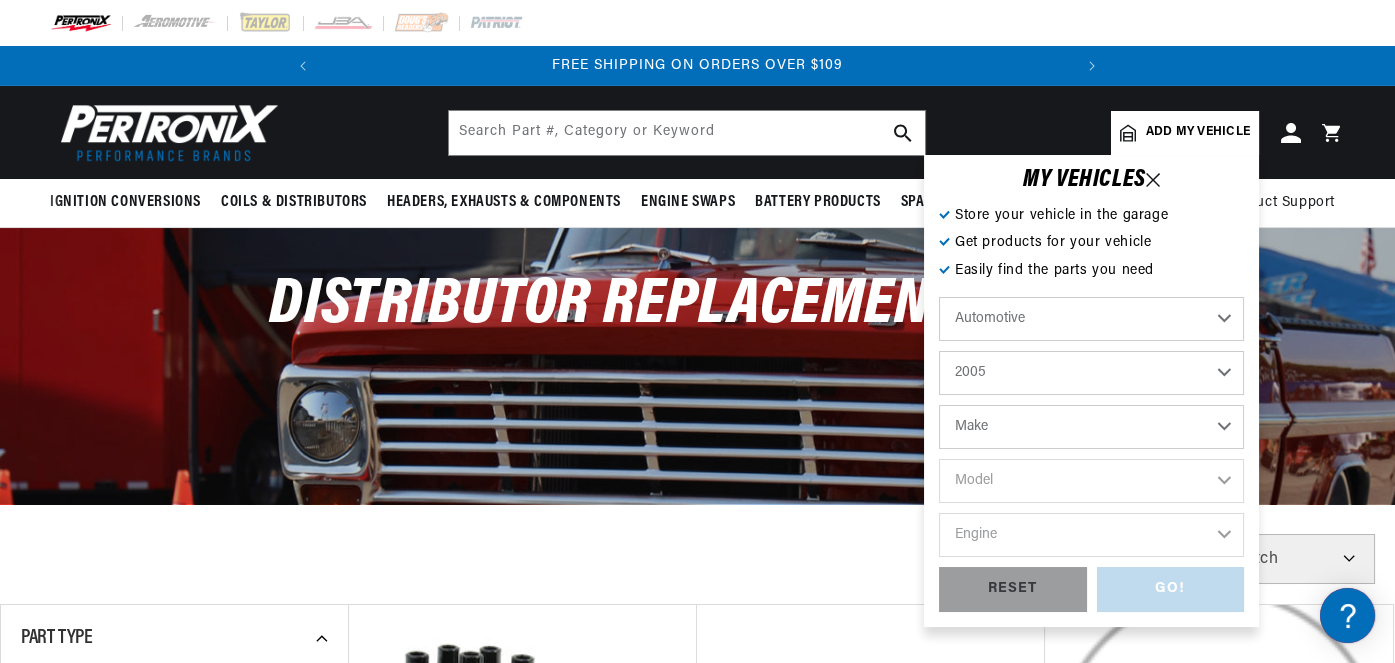 click on "2022
2021
2020
2019
2018
2017
2016
2015
2014
2013
2012
2011
2010
2009
2008
2007
2006
2005
2004
2003
2002
2001
2000
1999
1998
1997
1996
1995
1994
1993
1992
1991
1990
1989
1988
1987
1986
1985 1984" at bounding box center (1091, 373) 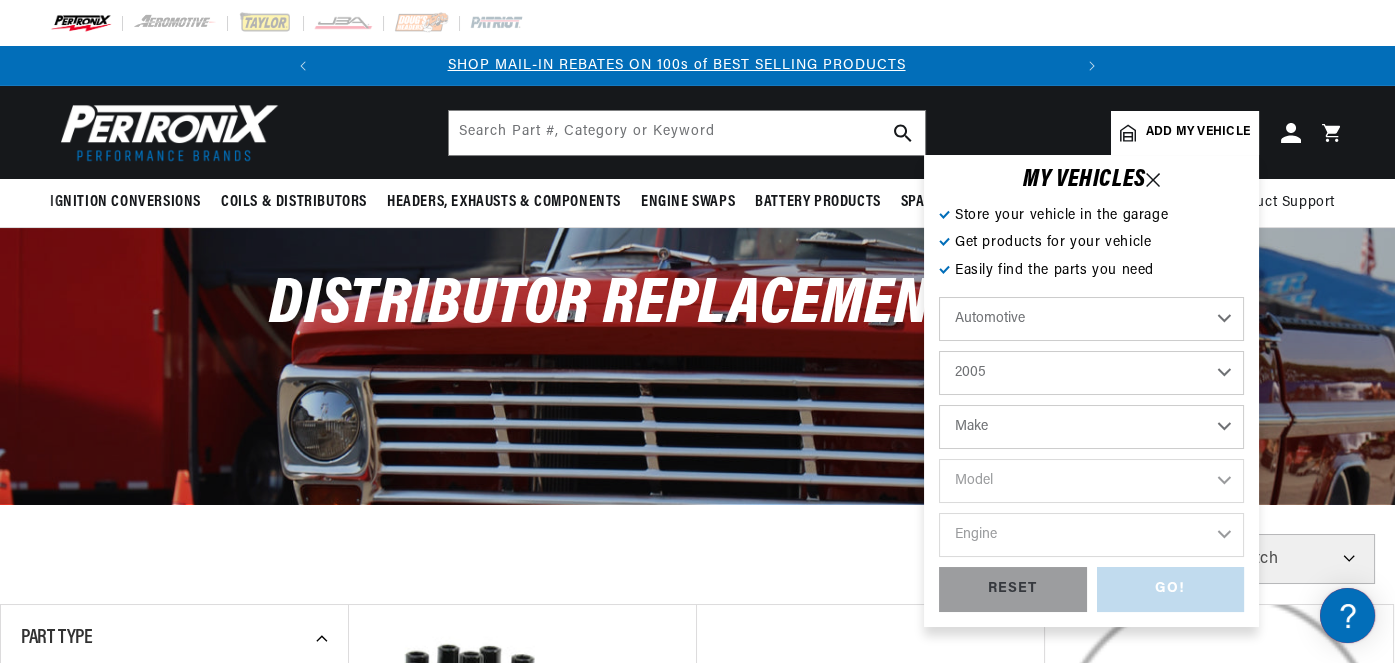 scroll, scrollTop: 0, scrollLeft: 0, axis: both 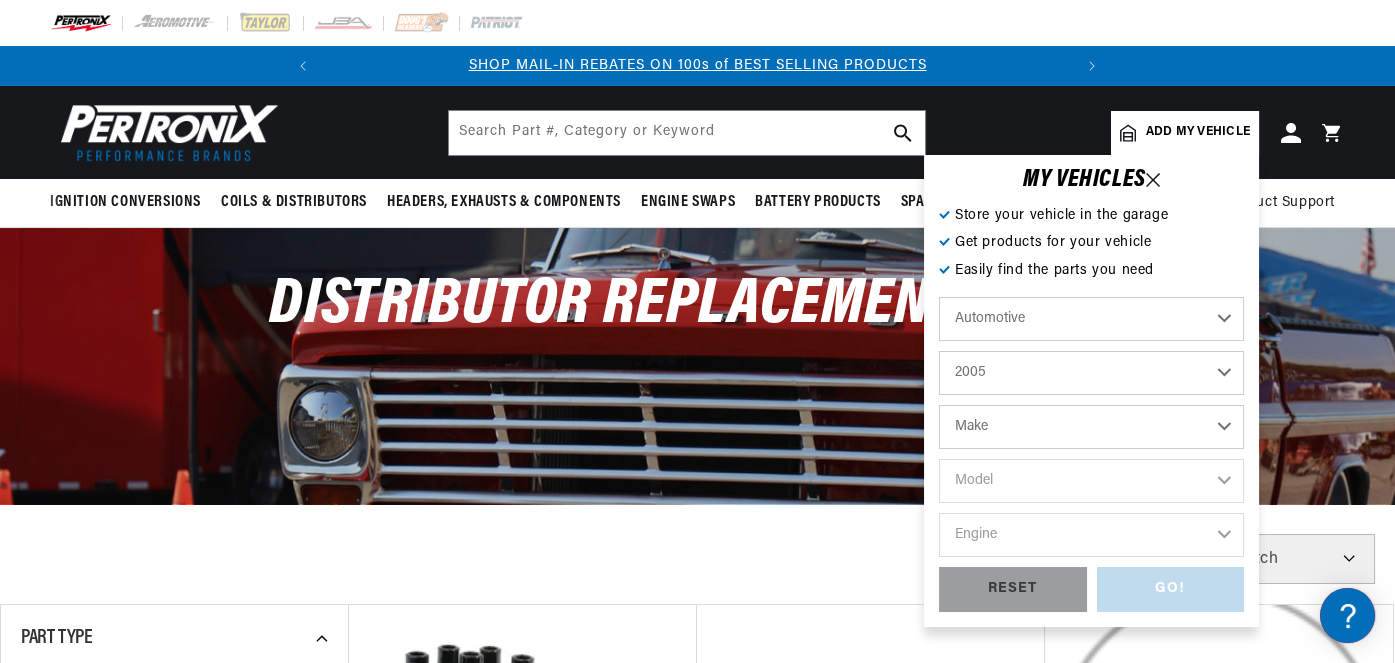 click on "2022
2021
2020
2019
2018
2017
2016
2015
2014
2013
2012
2011
2010
2009
2008
2007
2006
2005
2004
2003
2002
2001
2000
1999
1998
1997
1996
1995
1994
1993
1992
1991
1990
1989
1988
1987
1986
1985 1984" at bounding box center (1091, 373) 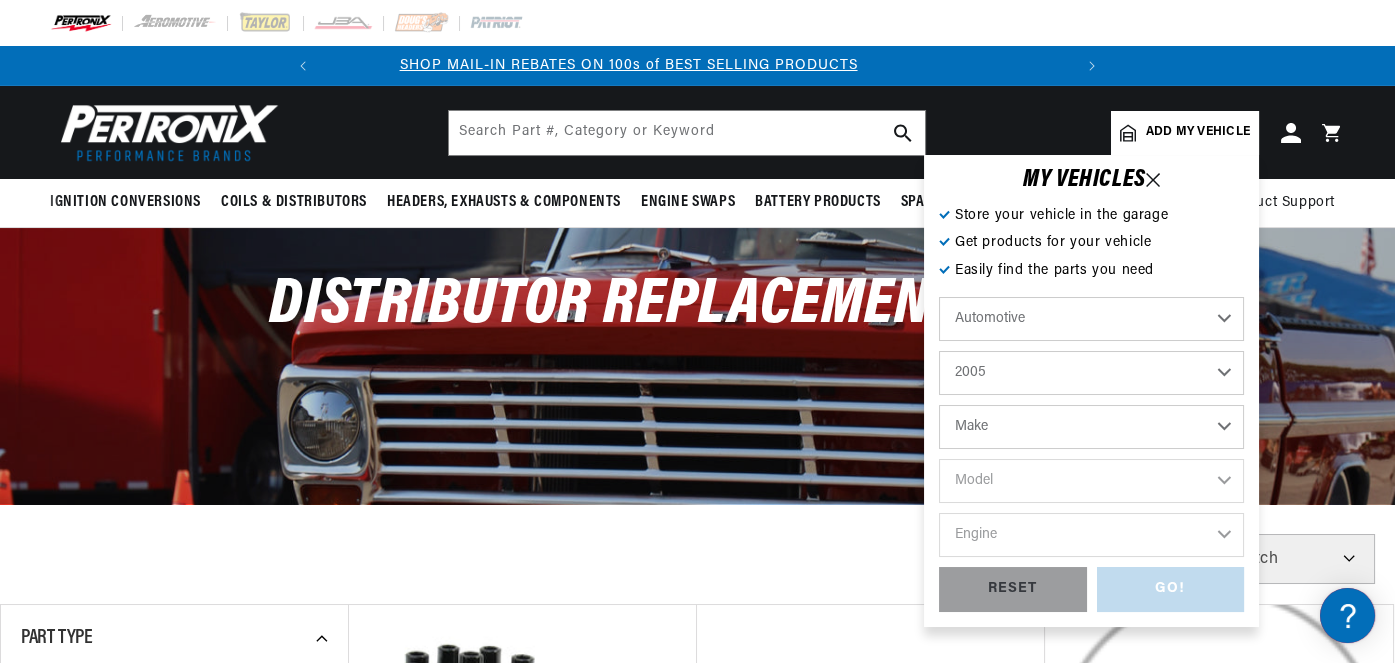 scroll, scrollTop: 0, scrollLeft: 0, axis: both 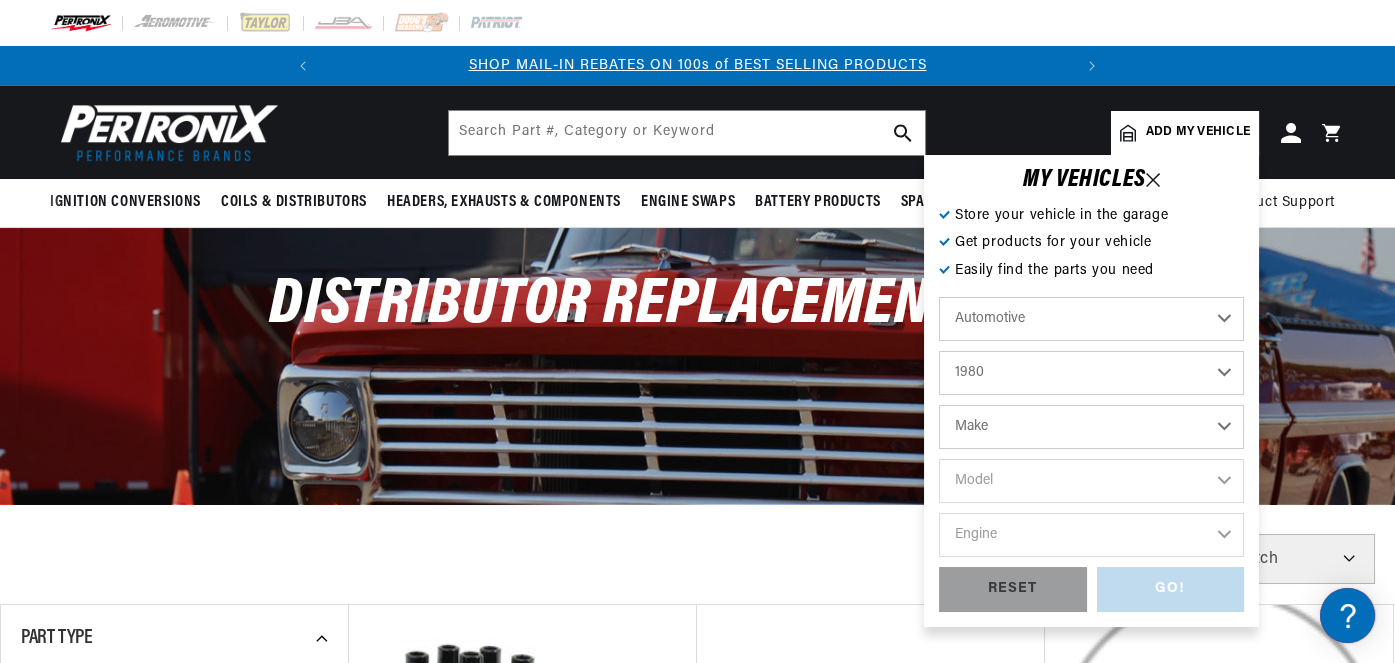 click on "2022
2021
2020
2019
2018
2017
2016
2015
2014
2013
2012
2011
2010
2009
2008
2007
2006
2005
2004
2003
2002
2001
2000
1999
1998
1997
1996
1995
1994
1993
1992
1991
1990
1989
1988
1987
1986
1985 1984" at bounding box center (1091, 373) 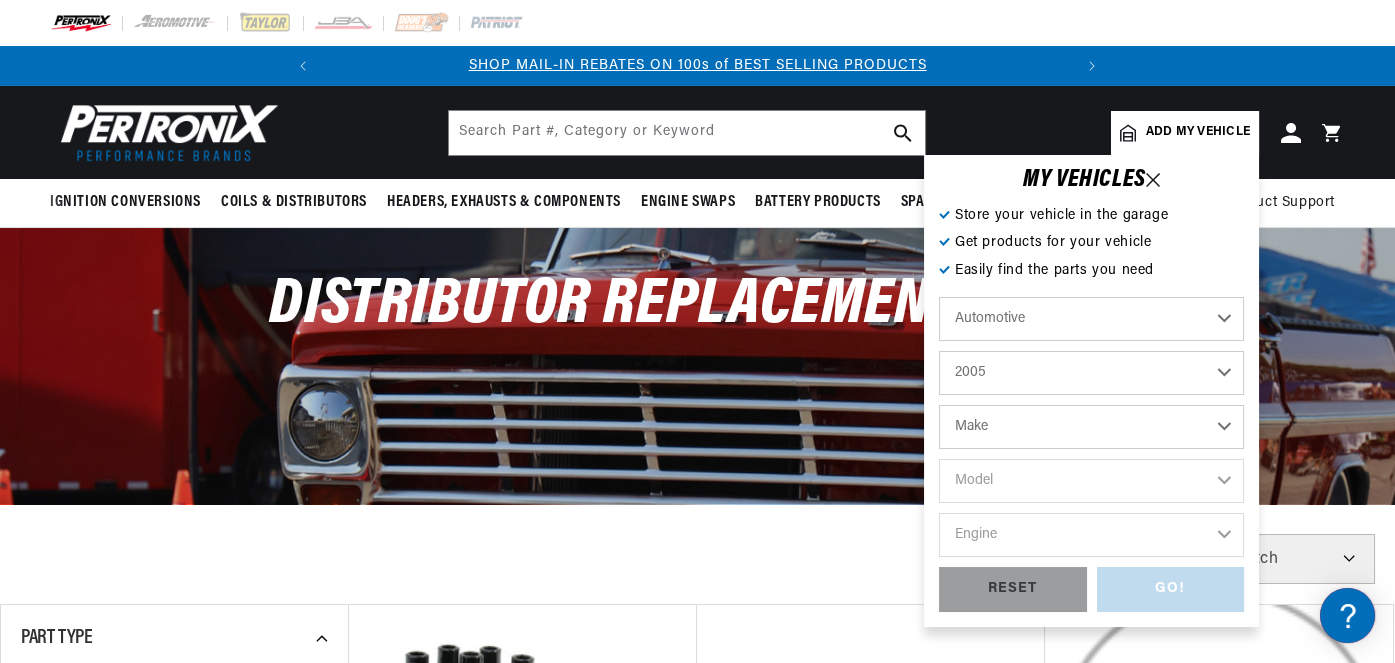 select on "1980" 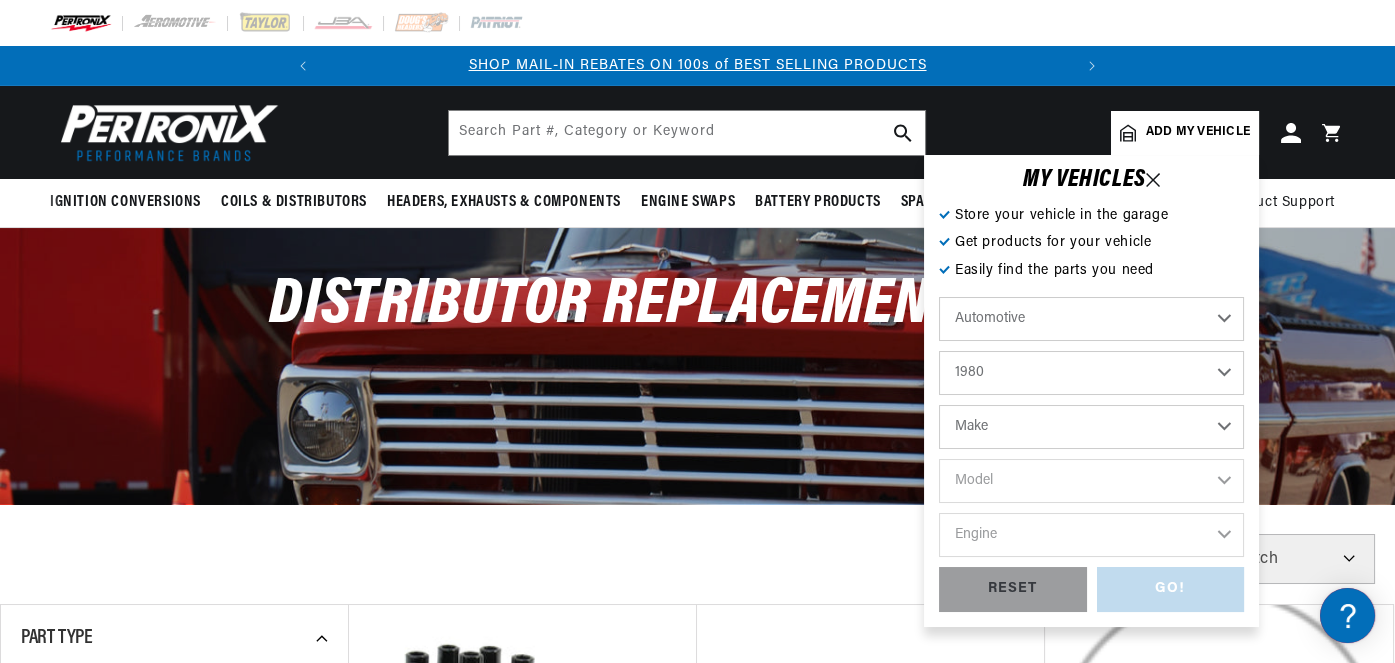 click on "Make
Alfa Romeo
American Motors
Audi
Avanti
Buick
Cadillac
Checker
Chevrolet
Chrysler
Dodge
Ford
GMC
IHC Truck
International
Jaguar
Jeep
Lincoln
Mercury
MG
Nissan
Oldsmobile
Plymouth
Pontiac
Rolls-Royce
Triumph
Volkswagen" at bounding box center [1091, 427] 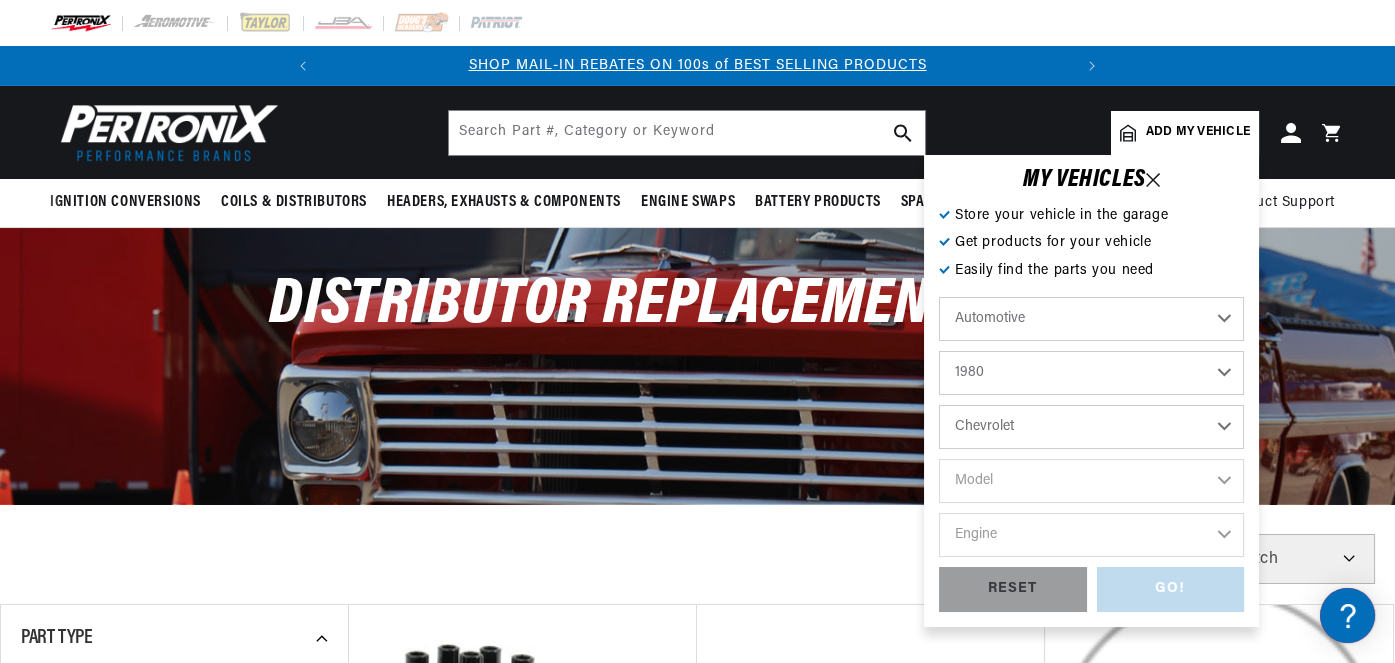 click on "Make
Alfa Romeo
American Motors
Audi
Avanti
Buick
Cadillac
Checker
Chevrolet
Chrysler
Dodge
Ford
GMC
IHC Truck
International
Jaguar
Jeep
Lincoln
Mercury
MG
Nissan
Oldsmobile
Plymouth
Pontiac
Rolls-Royce
Triumph
Volkswagen" at bounding box center [1091, 427] 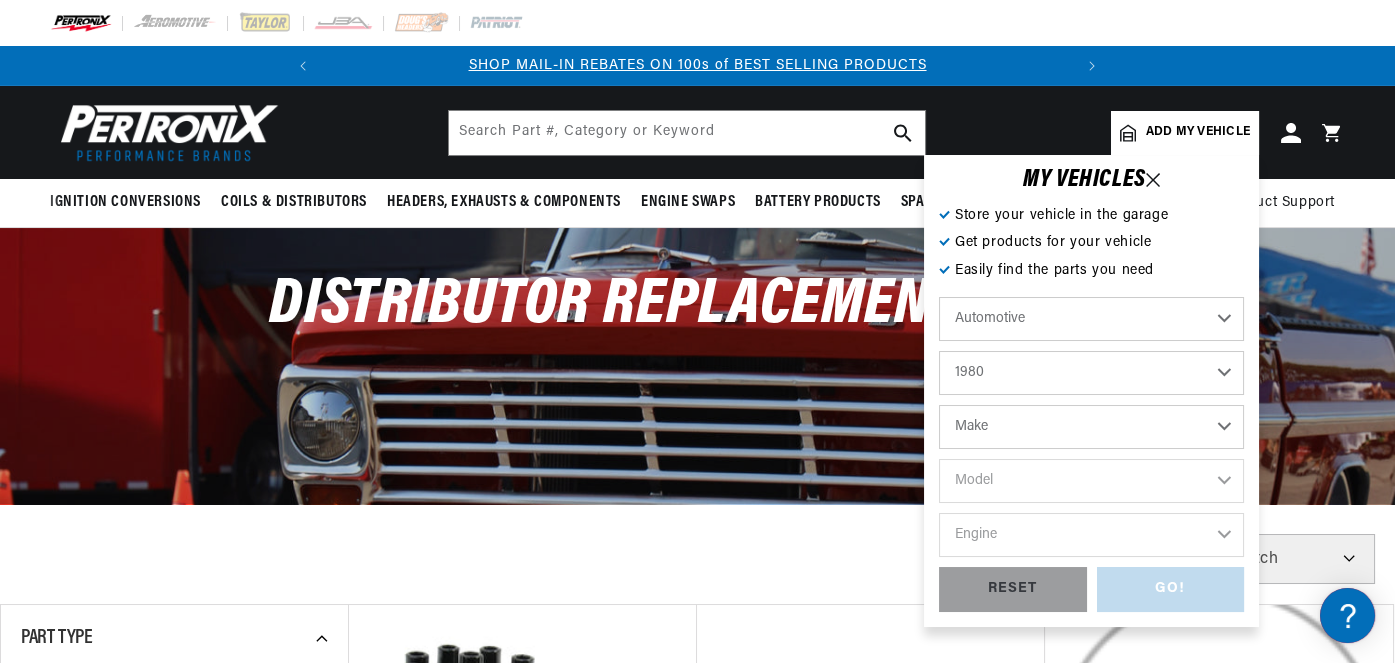 select on "Chevrolet" 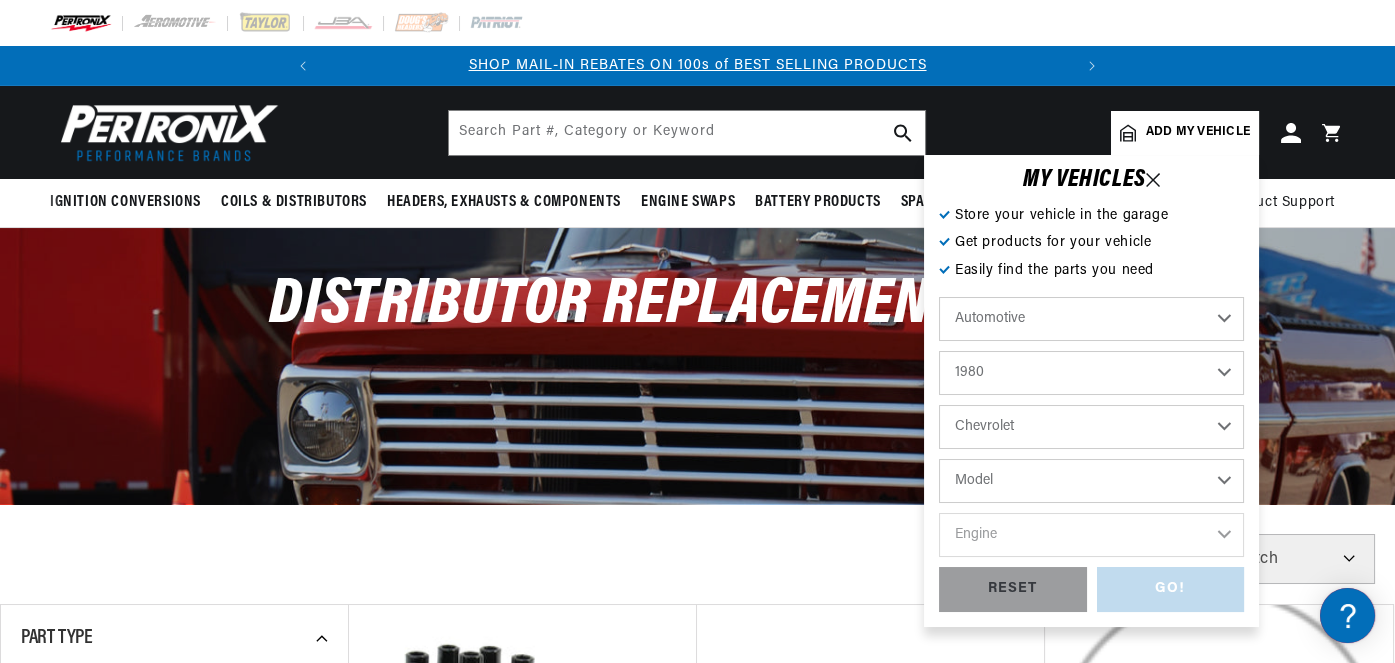 click on "Model
B60
C10
C10 Suburban
C20
C20 Suburban
C30
C60
C70
Camaro
Caprice
Citation
Corvette
El Camino
G10
G20
G30
Impala
K5 Blazer
K10
K10 Suburban
K20
K20 Suburban
K30
LUV
Malibu
Monte Carlo
Monza
P20
P30" at bounding box center (1091, 481) 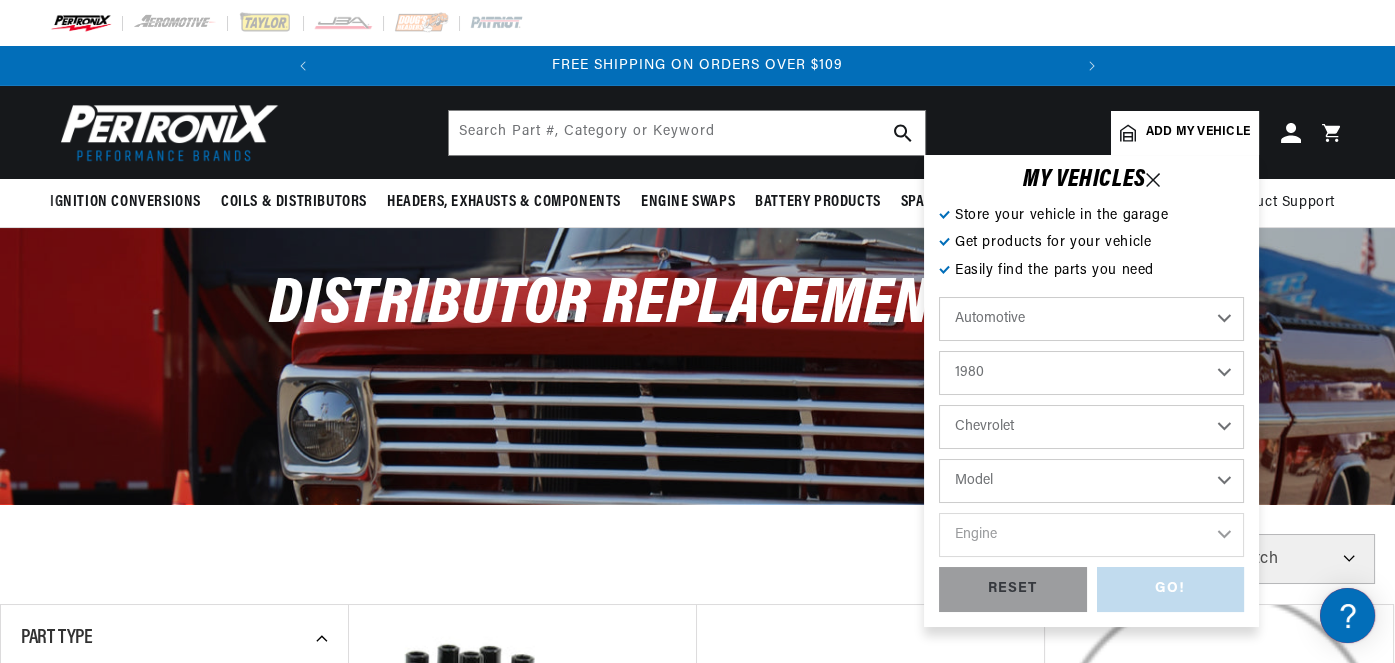 scroll, scrollTop: 0, scrollLeft: 933, axis: horizontal 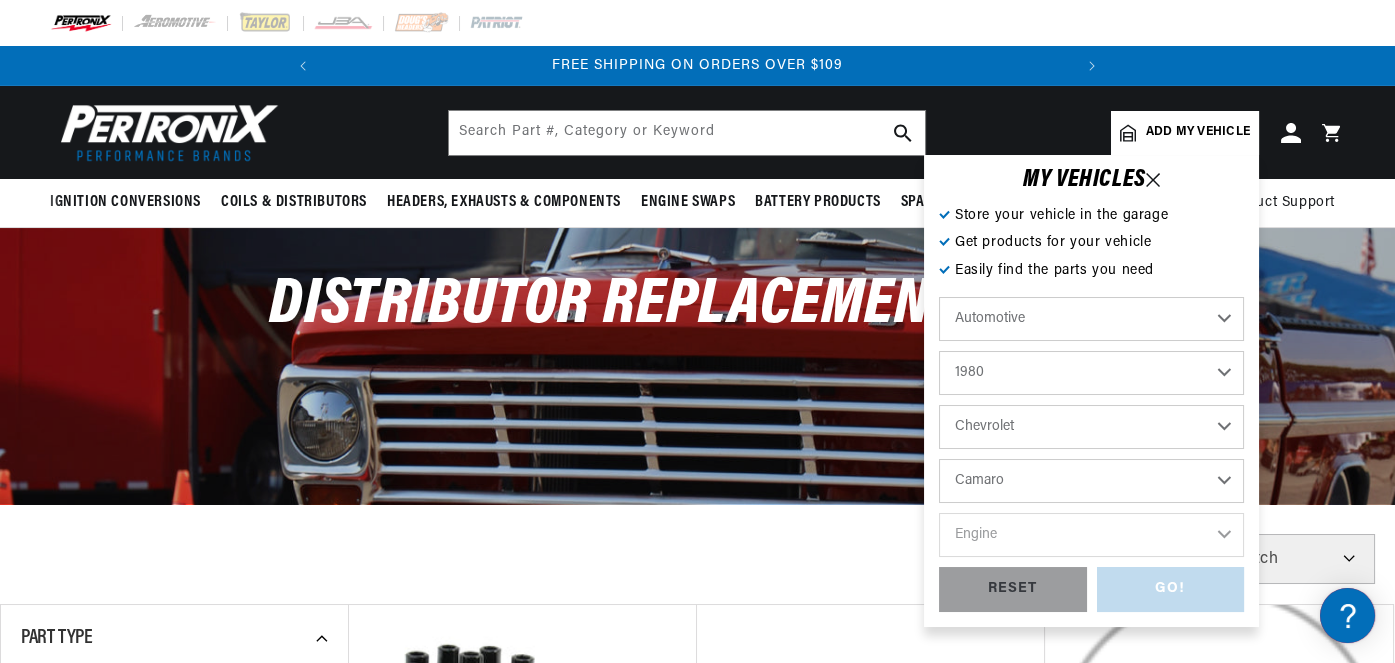 click on "Model
B60
C10
C10 Suburban
C20
C20 Suburban
C30
C60
C70
Camaro
Caprice
Citation
Corvette
El Camino
G10
G20
G30
Impala
K5 Blazer
K10
K10 Suburban
K20
K20 Suburban
K30
LUV
Malibu
Monte Carlo
Monza
P20
P30" at bounding box center (1091, 481) 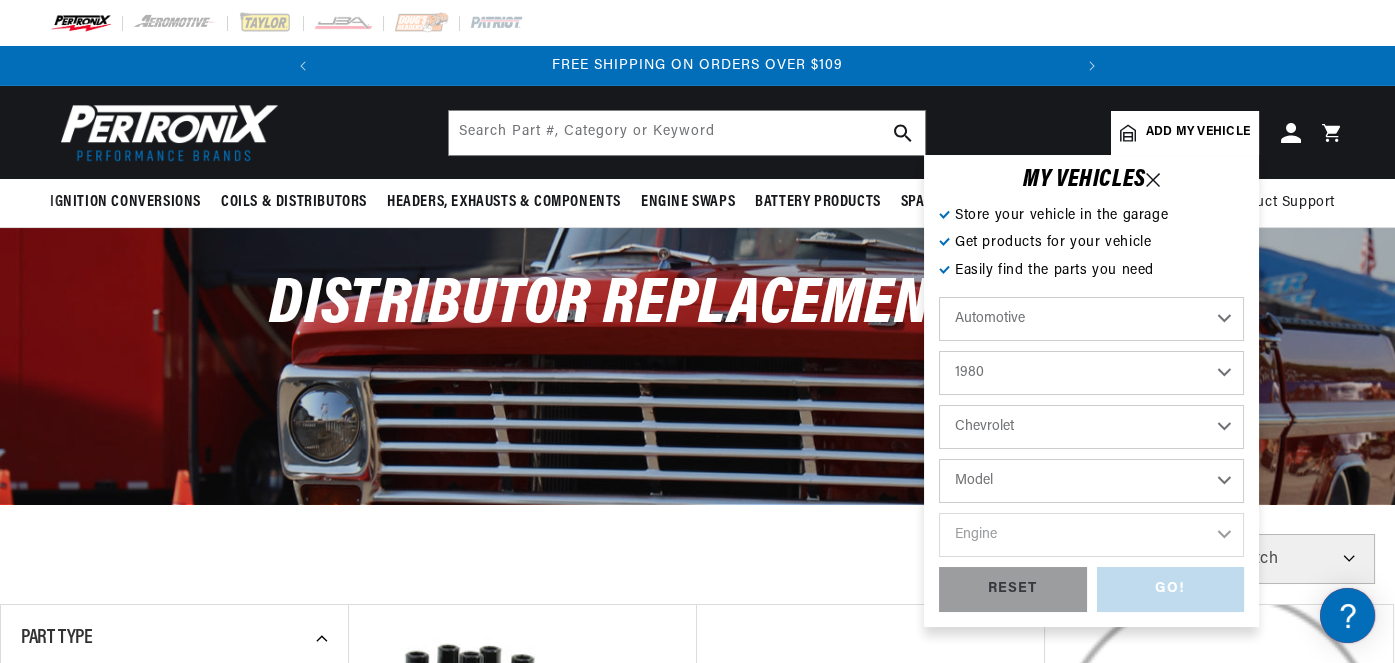 select on "Camaro" 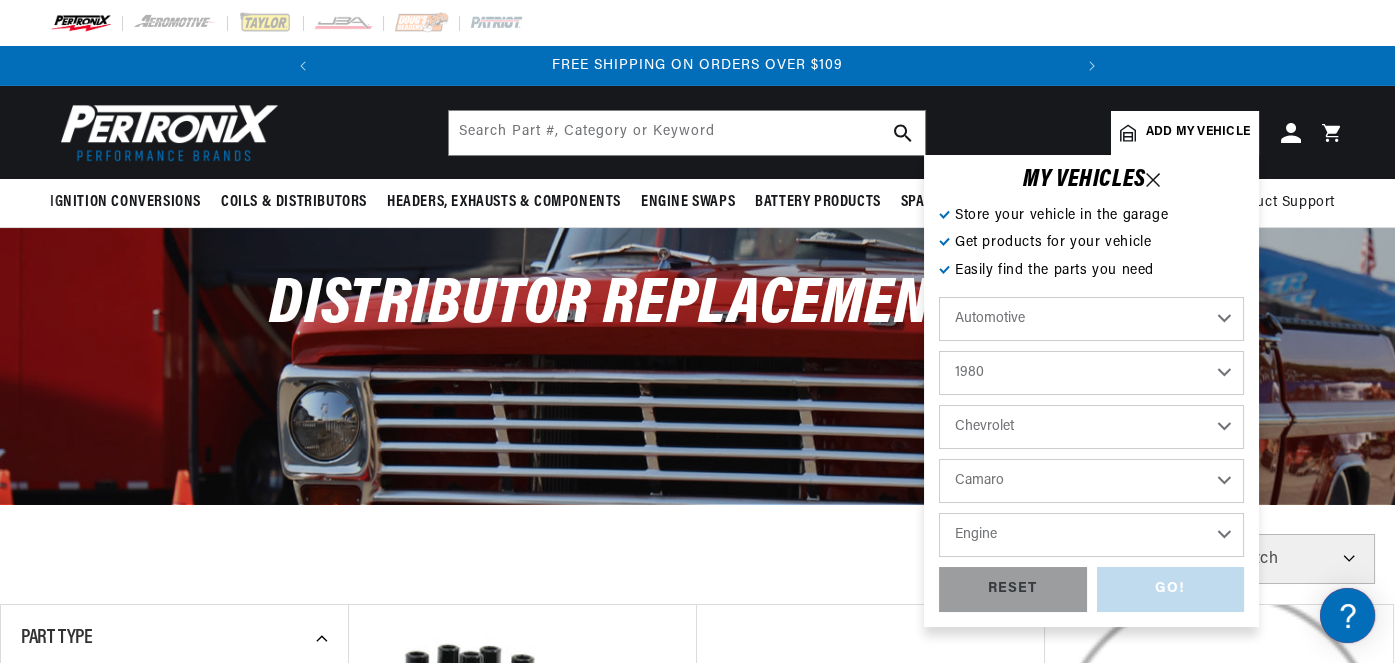 click on "Engine
3.8L
4.4L
5.0L
5.7L" at bounding box center [1091, 535] 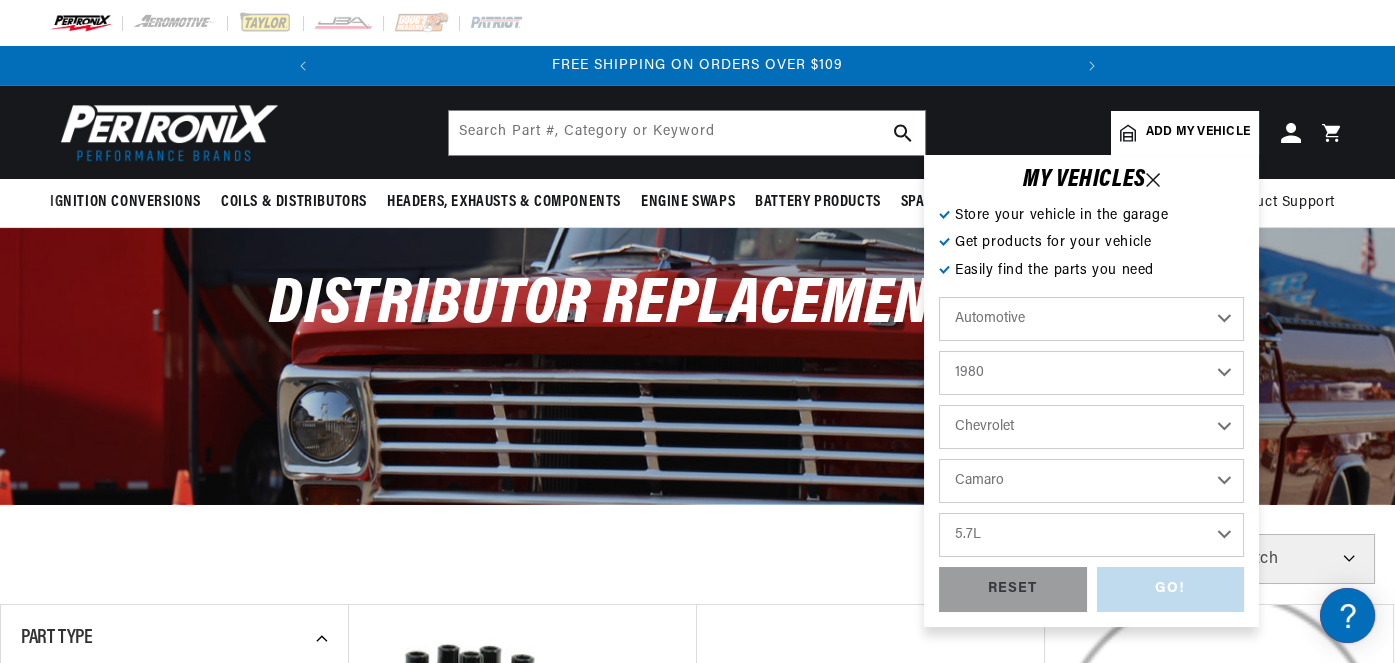 click on "Engine
3.8L
4.4L
5.0L
5.7L" at bounding box center [1091, 535] 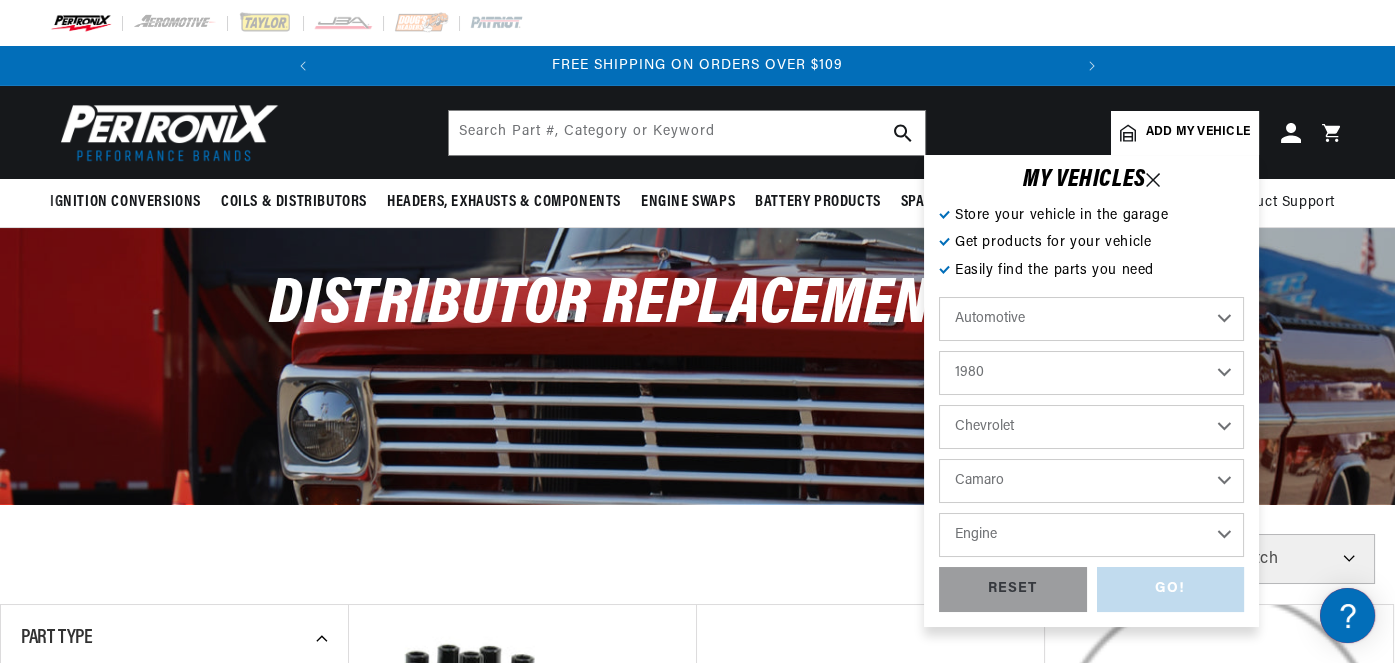 select on "5.7L" 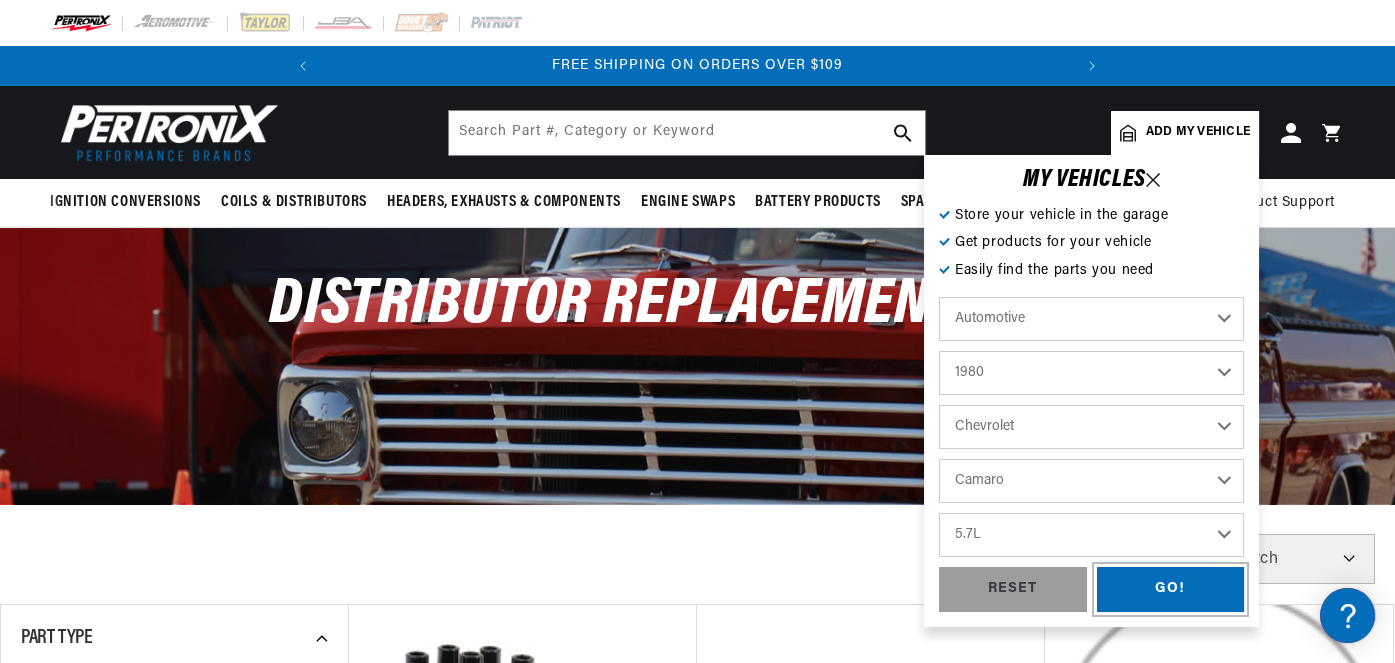 click on "GO!" at bounding box center [1171, 589] 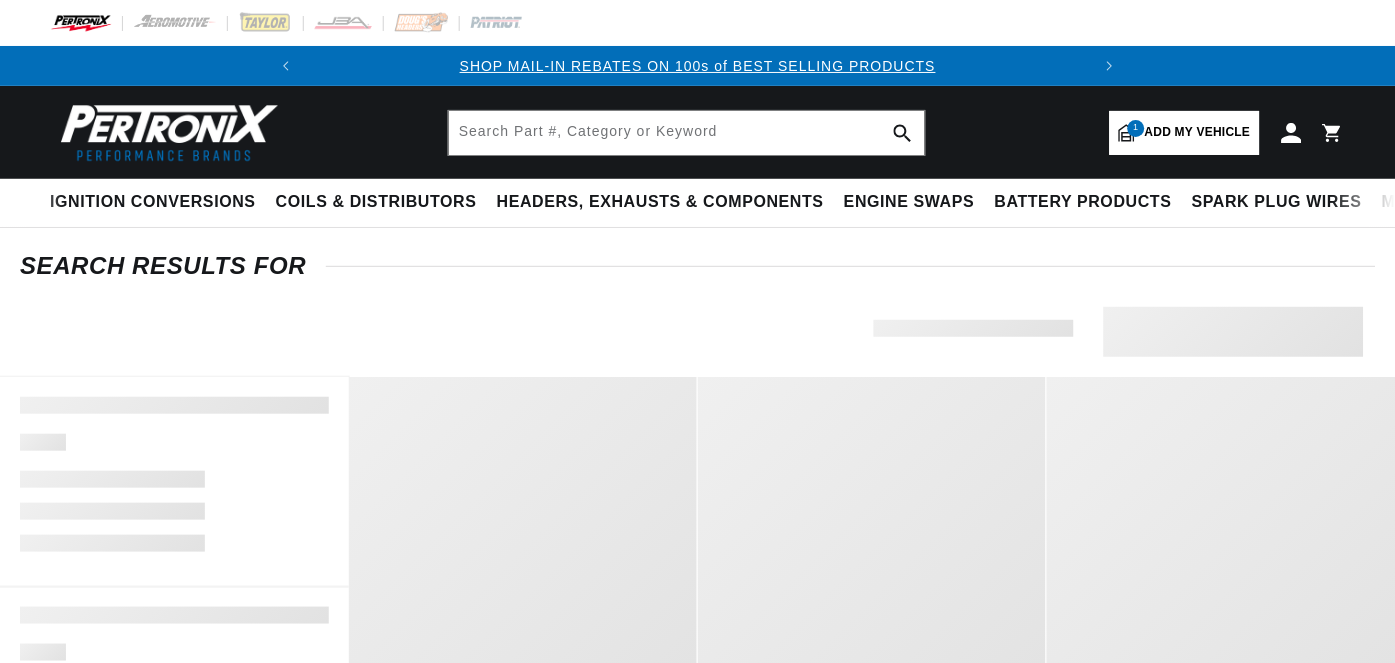 scroll, scrollTop: 0, scrollLeft: 0, axis: both 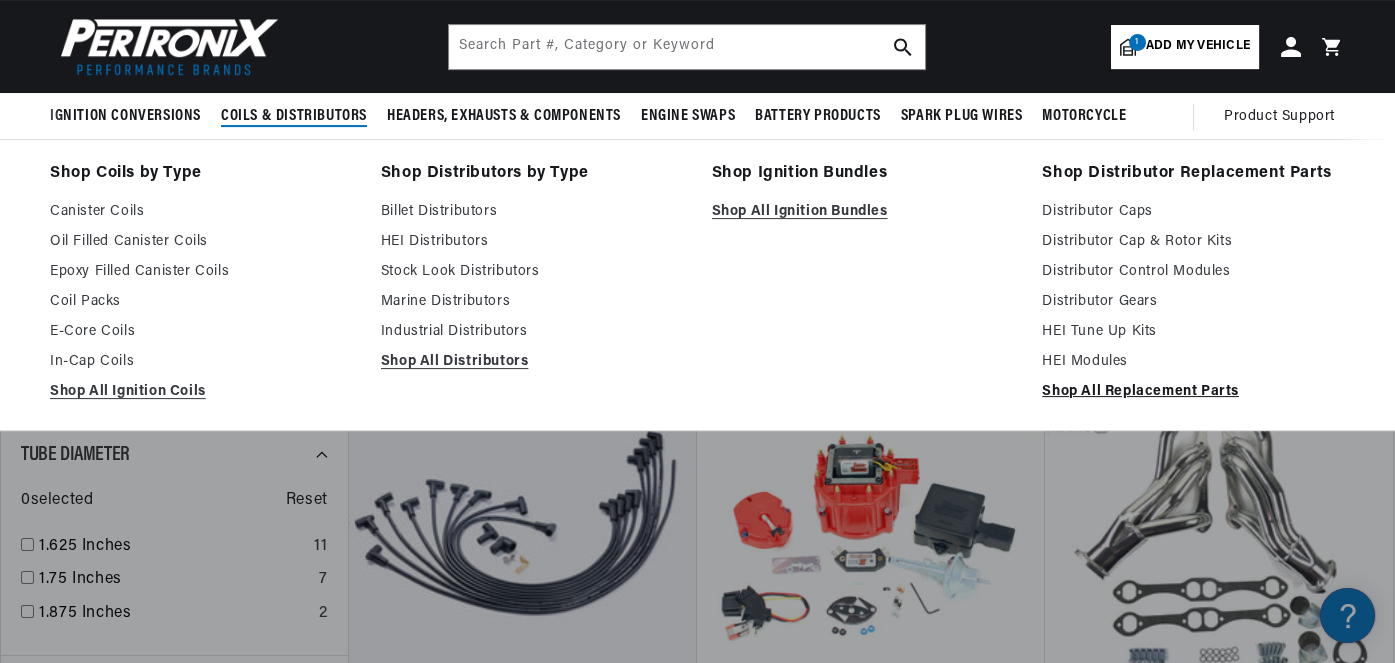 click on "Shop All Replacement Parts" at bounding box center [1193, 392] 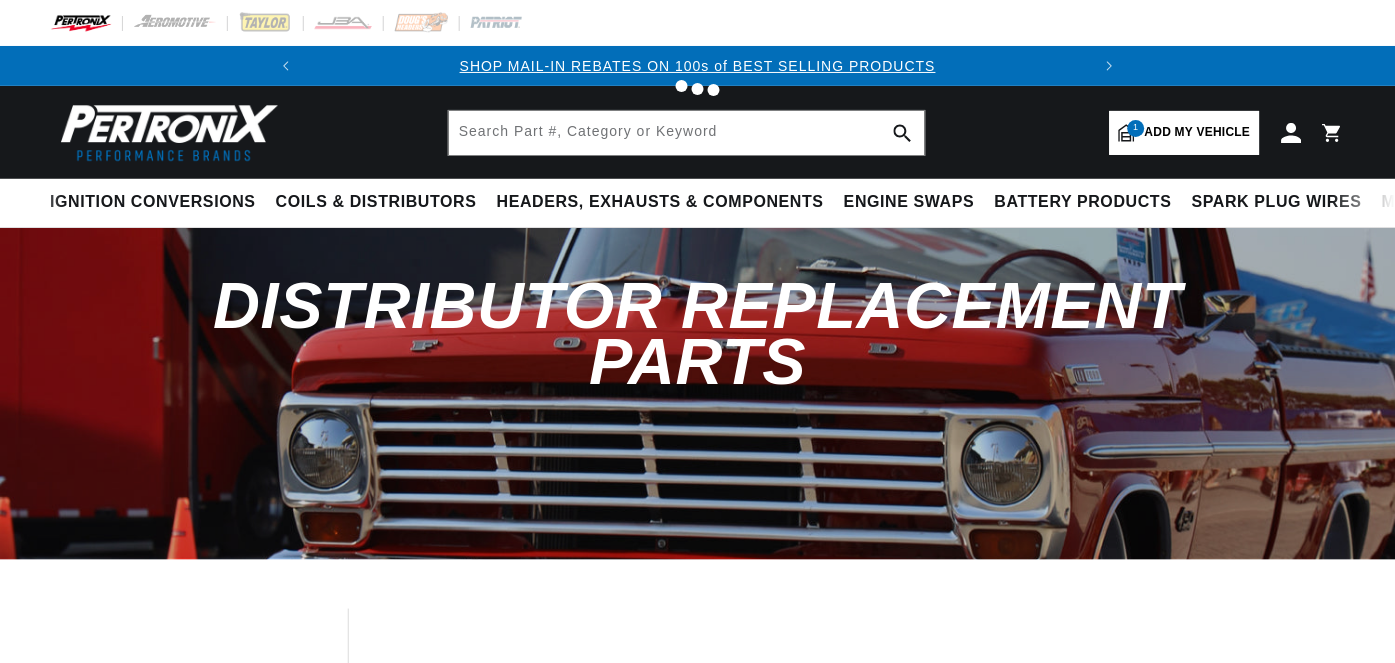 scroll, scrollTop: 0, scrollLeft: 0, axis: both 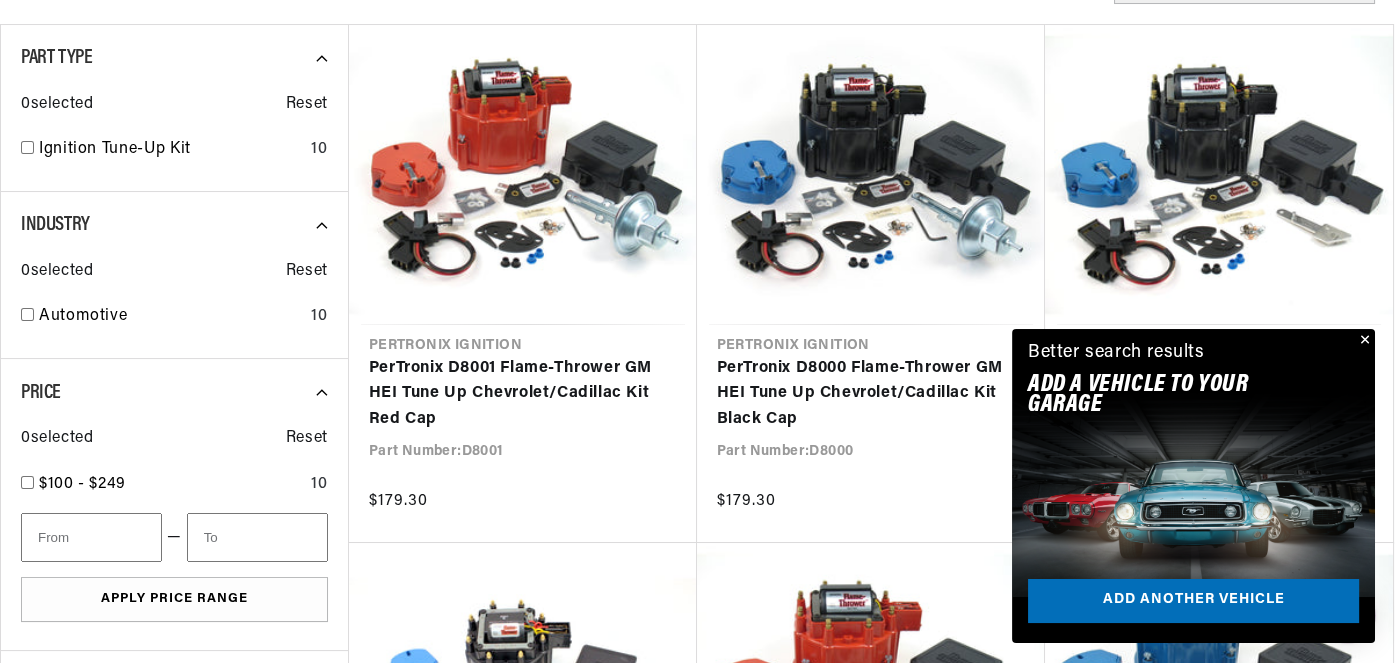 click at bounding box center [1363, 341] 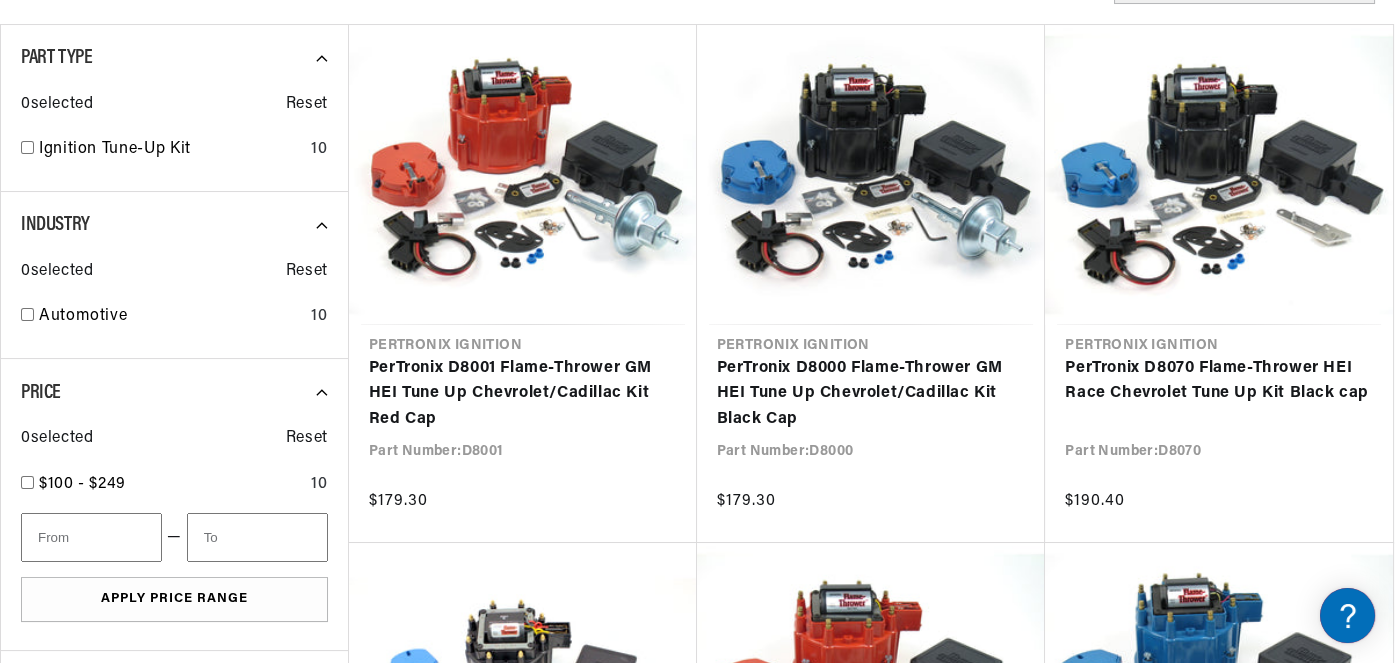 scroll, scrollTop: 0, scrollLeft: 933, axis: horizontal 